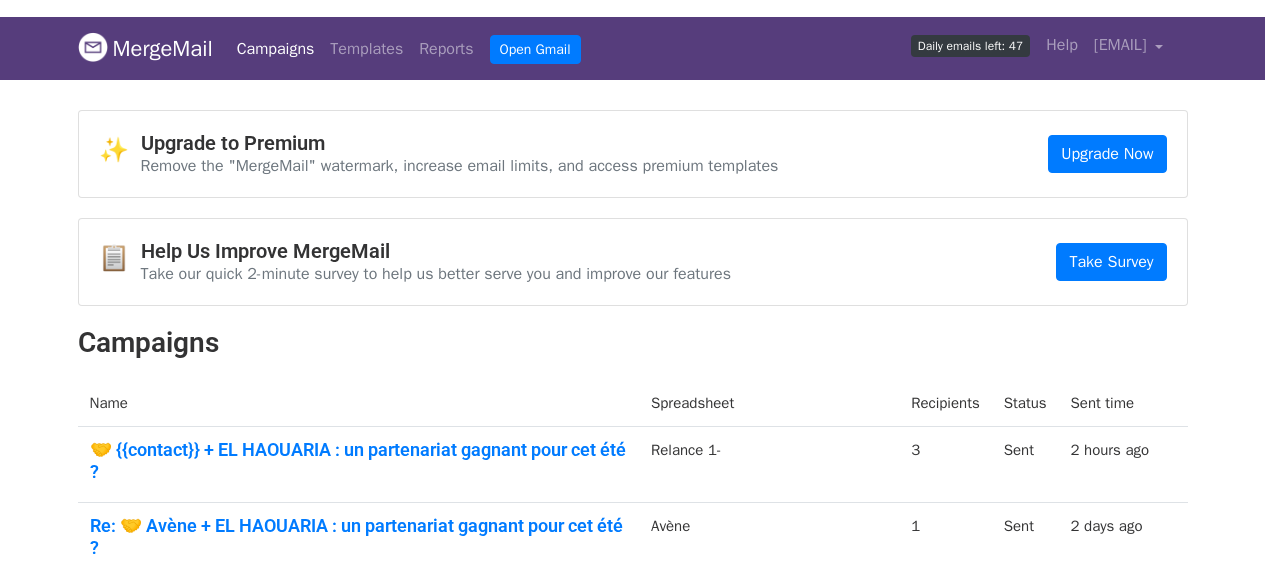 scroll, scrollTop: 0, scrollLeft: 0, axis: both 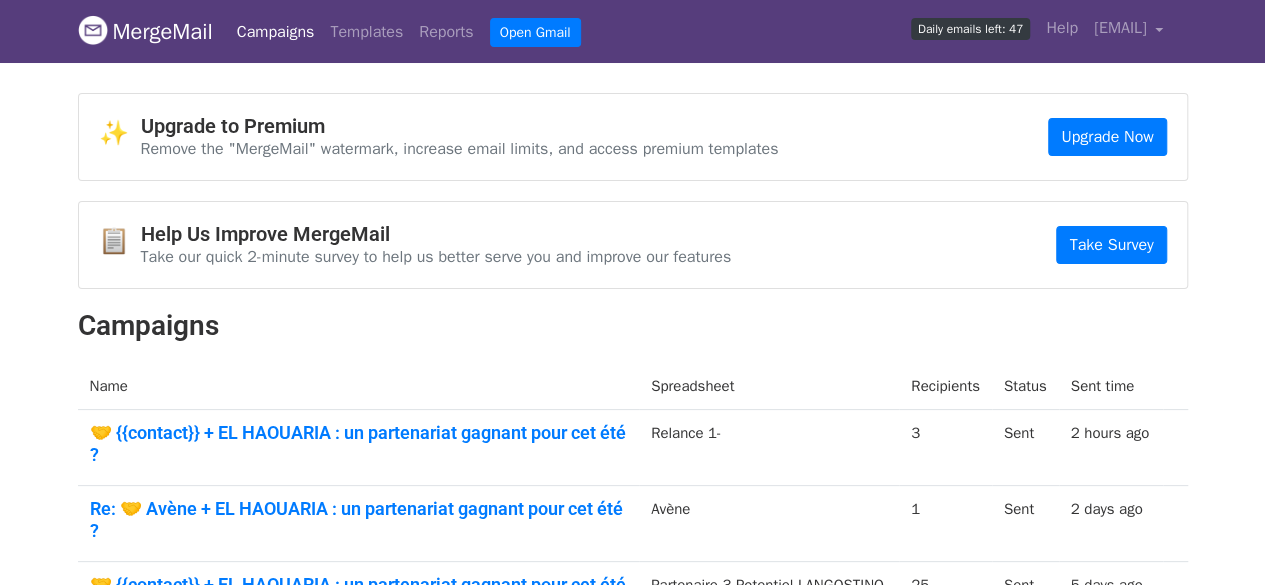 click on "🤝 {{contact}} + EL HAOUARIA : un partenariat gagnant pour cet été ?" at bounding box center [358, 443] 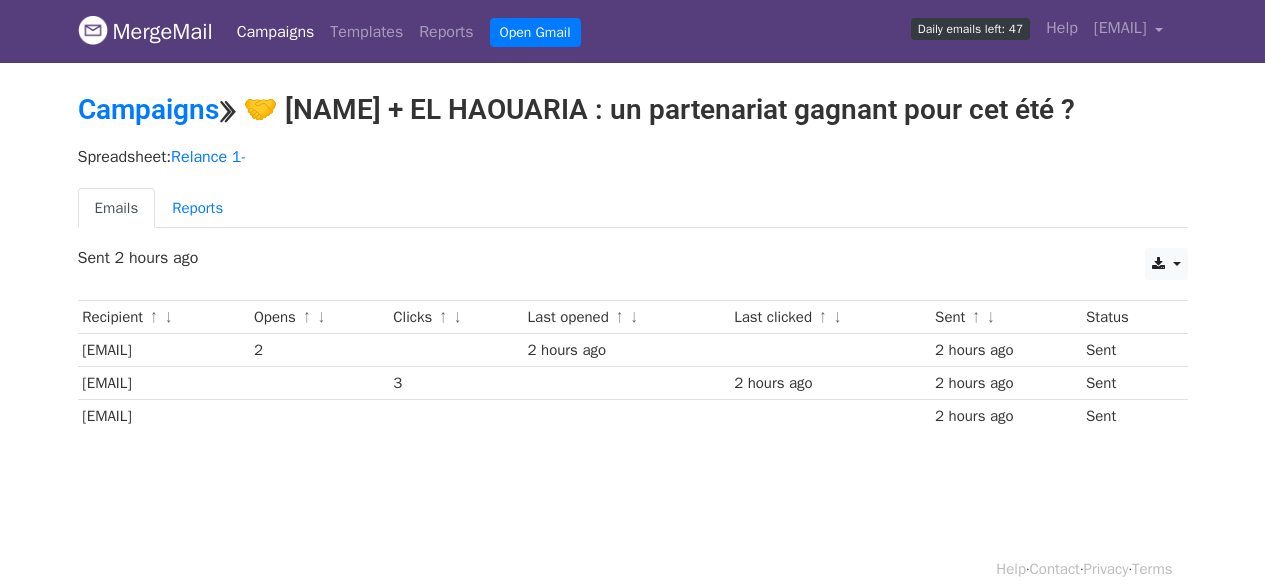 scroll, scrollTop: 0, scrollLeft: 0, axis: both 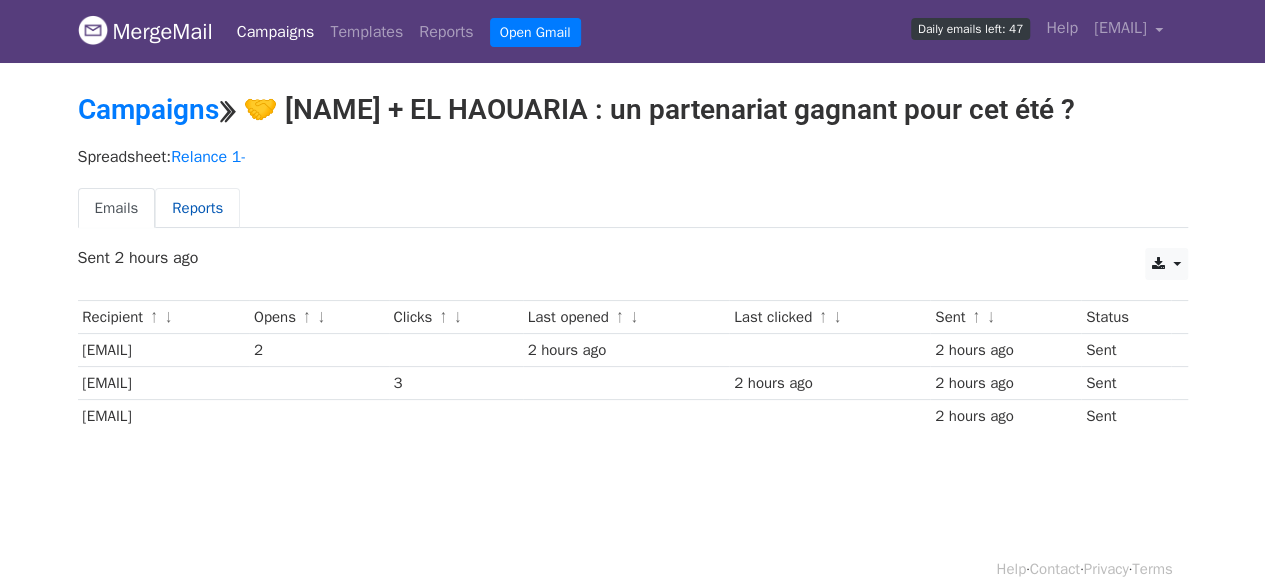 click on "Reports" at bounding box center (197, 208) 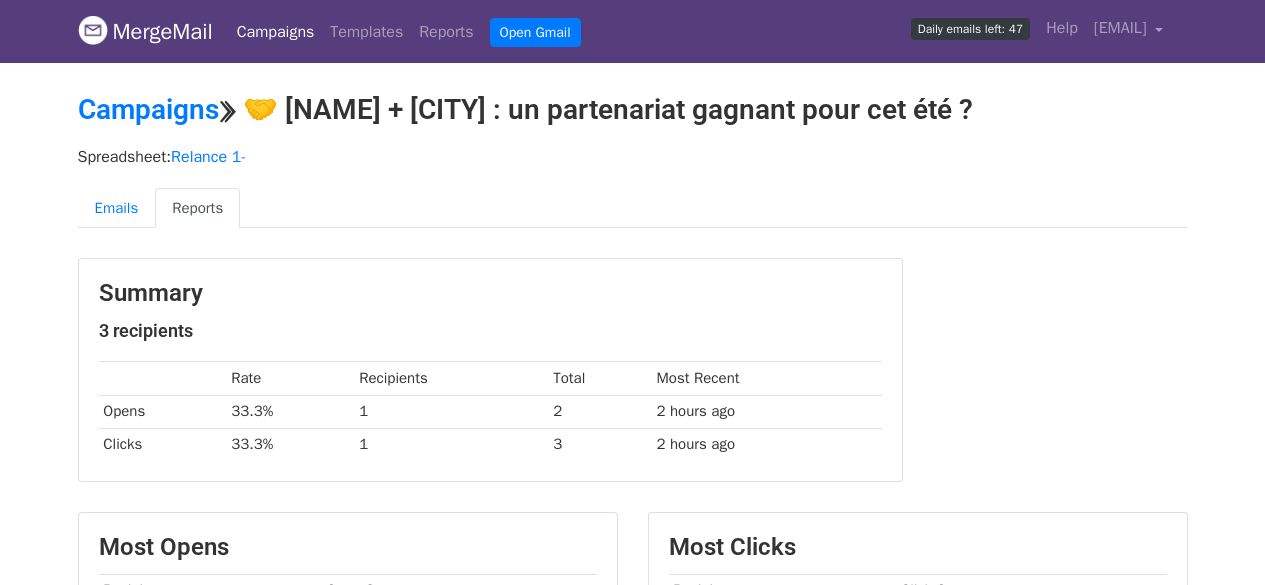 scroll, scrollTop: 0, scrollLeft: 0, axis: both 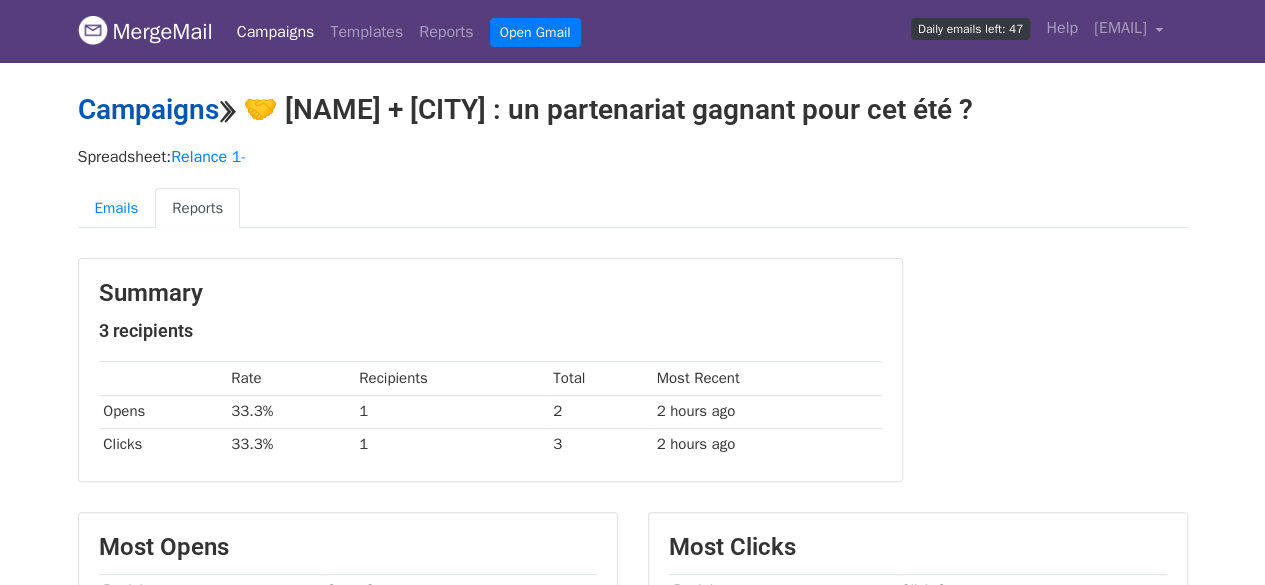 click on "Campaigns" at bounding box center [148, 109] 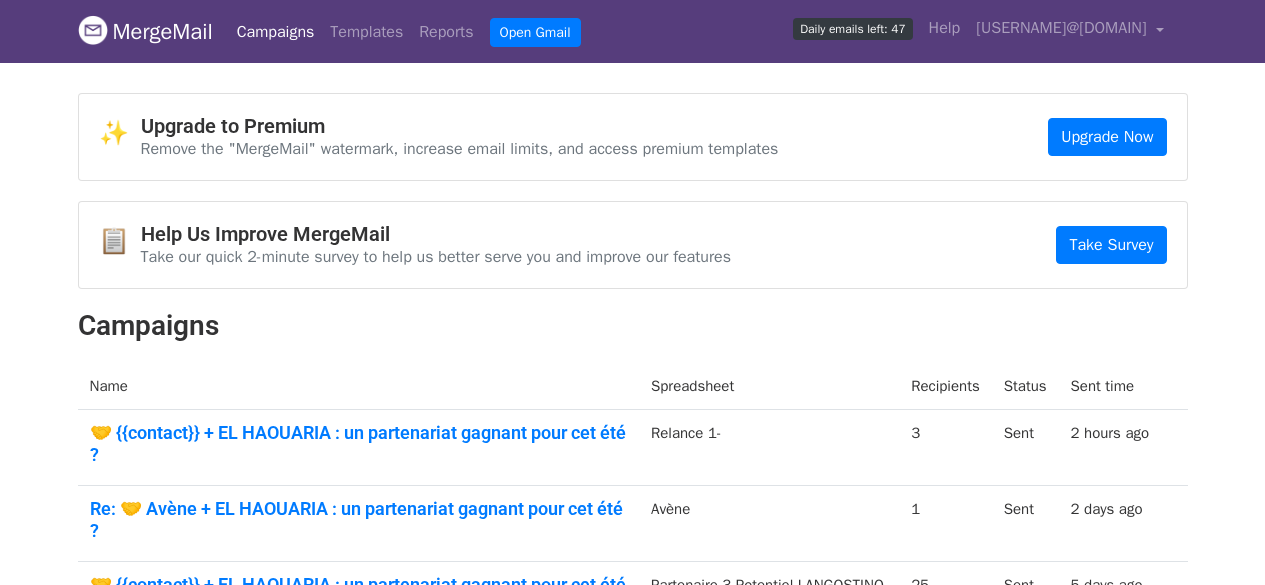 scroll, scrollTop: 700, scrollLeft: 0, axis: vertical 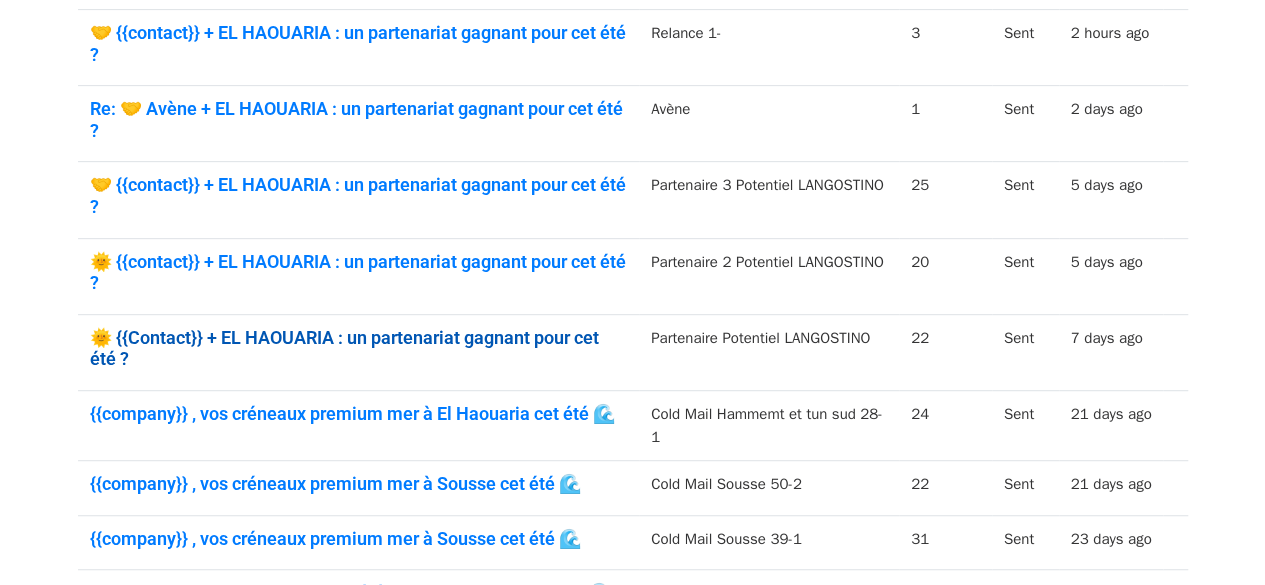 click on "🌞 {{Contact}} + EL HAOUARIA : un partenariat gagnant pour cet été ?" at bounding box center (358, 348) 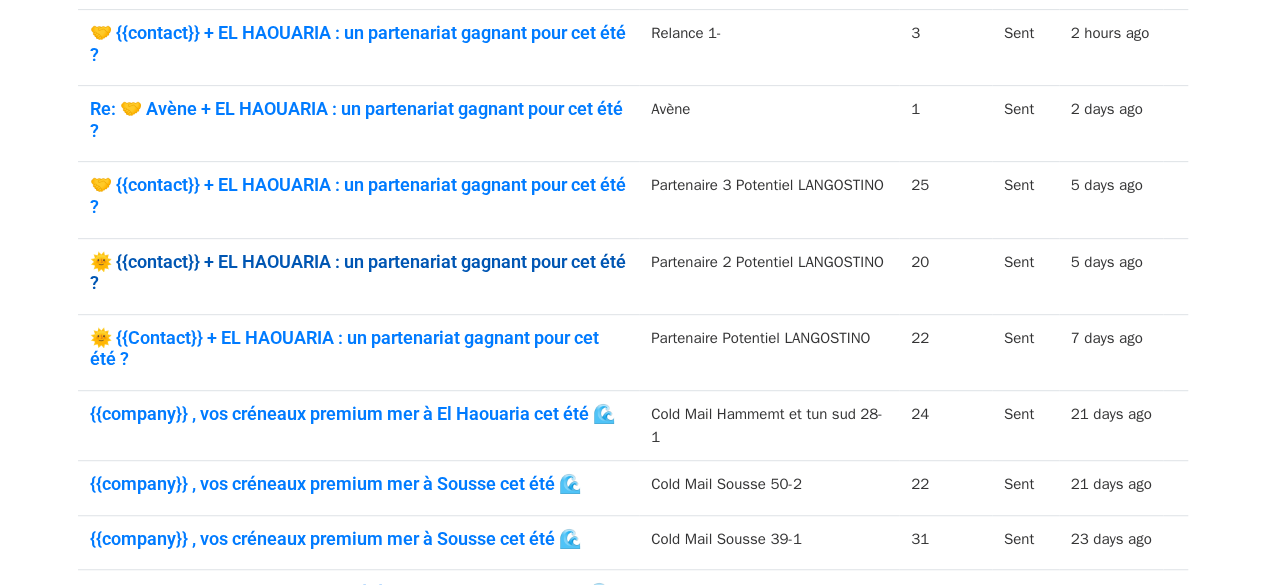click on "🌞 {{contact}} + EL HAOUARIA : un partenariat gagnant pour cet été ?" at bounding box center [358, 272] 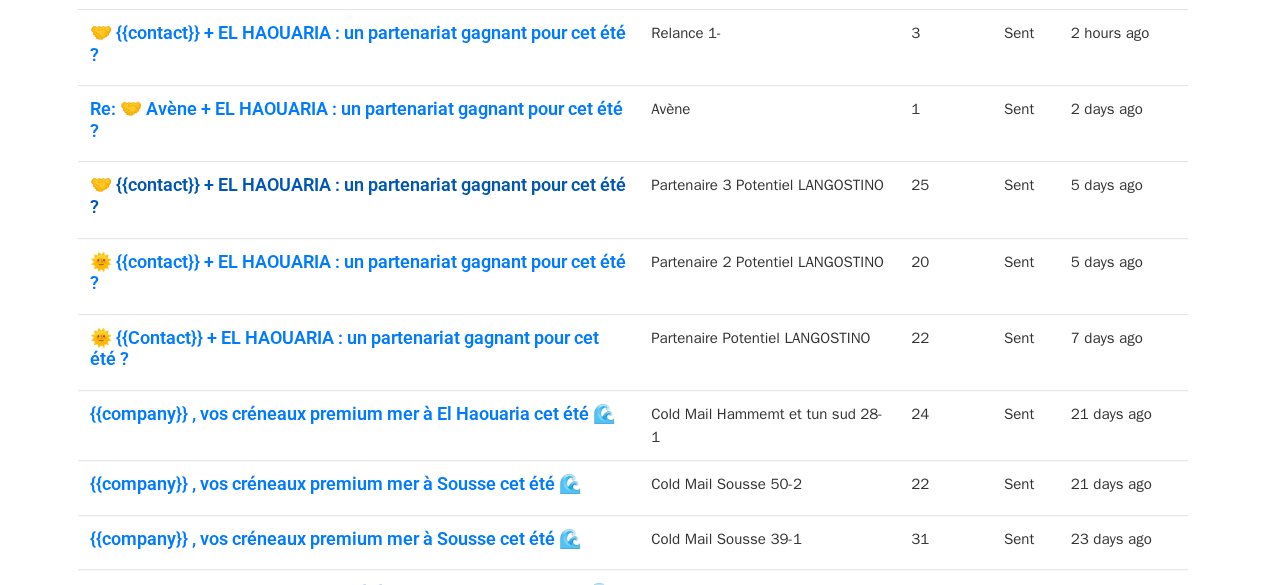 click on "🤝 {{contact}} + EL HAOUARIA : un partenariat gagnant pour cet été ?" at bounding box center [358, 195] 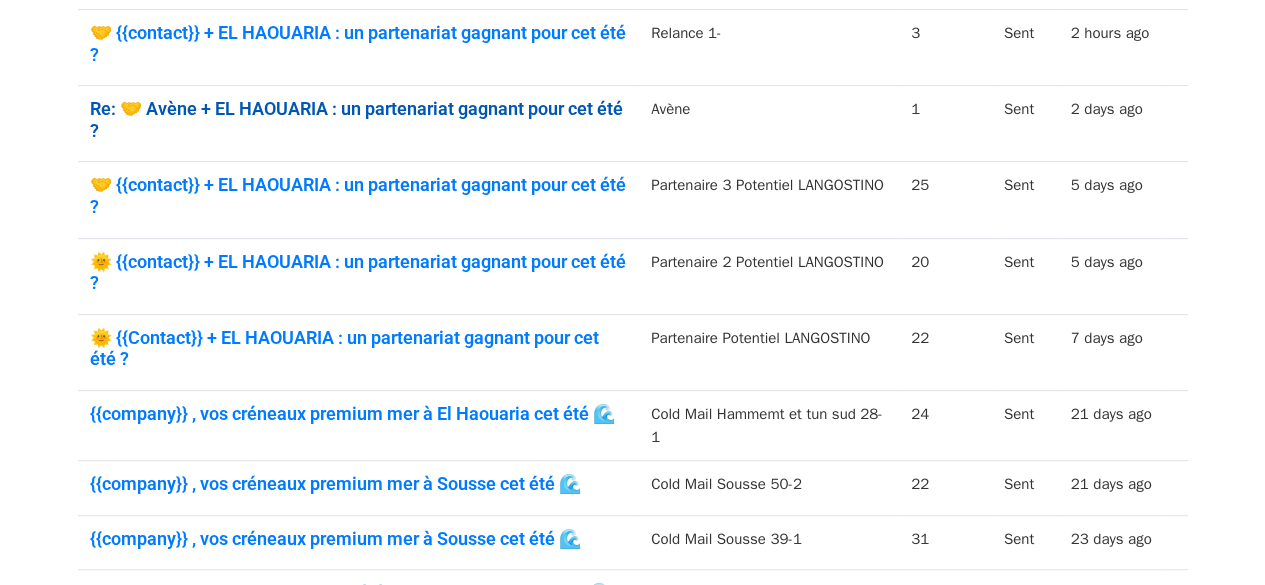 click on "Re: 🤝 Avène + EL HAOUARIA : un partenariat gagnant pour cet été ?" at bounding box center (358, 119) 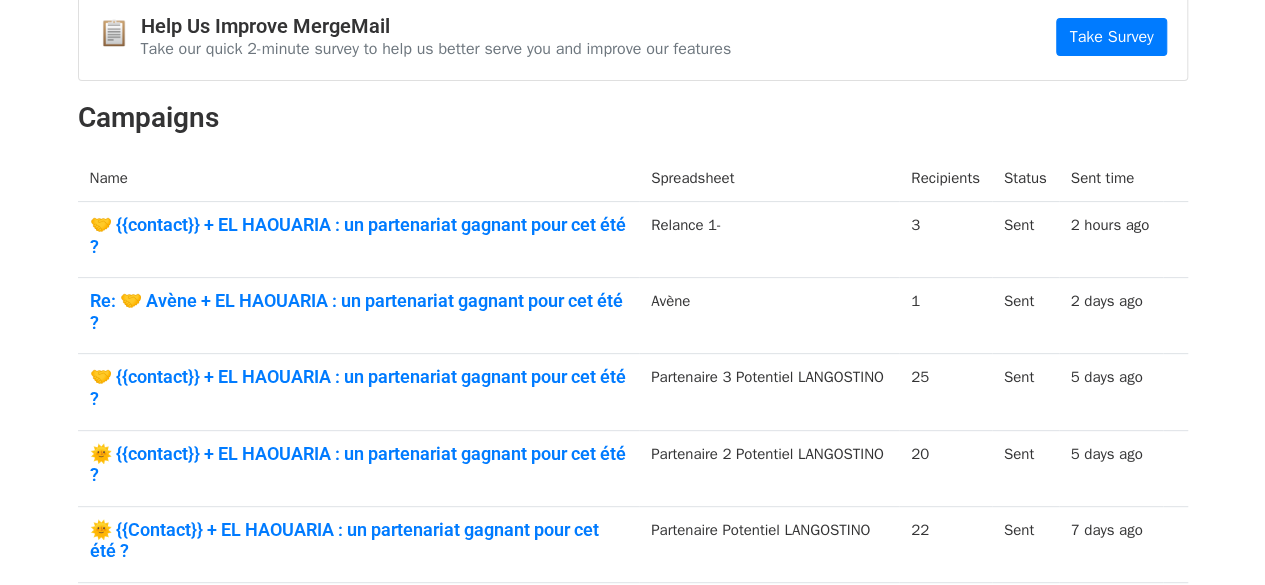 scroll, scrollTop: 200, scrollLeft: 0, axis: vertical 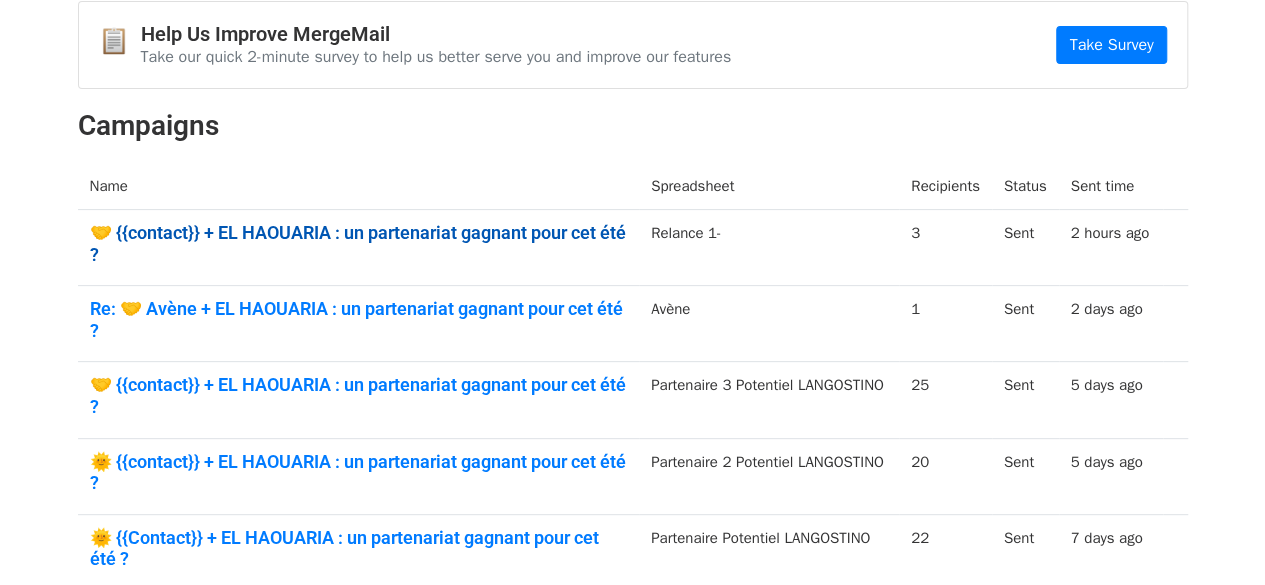 click on "🤝 {{contact}} + EL HAOUARIA : un partenariat gagnant pour cet été ?" at bounding box center [358, 243] 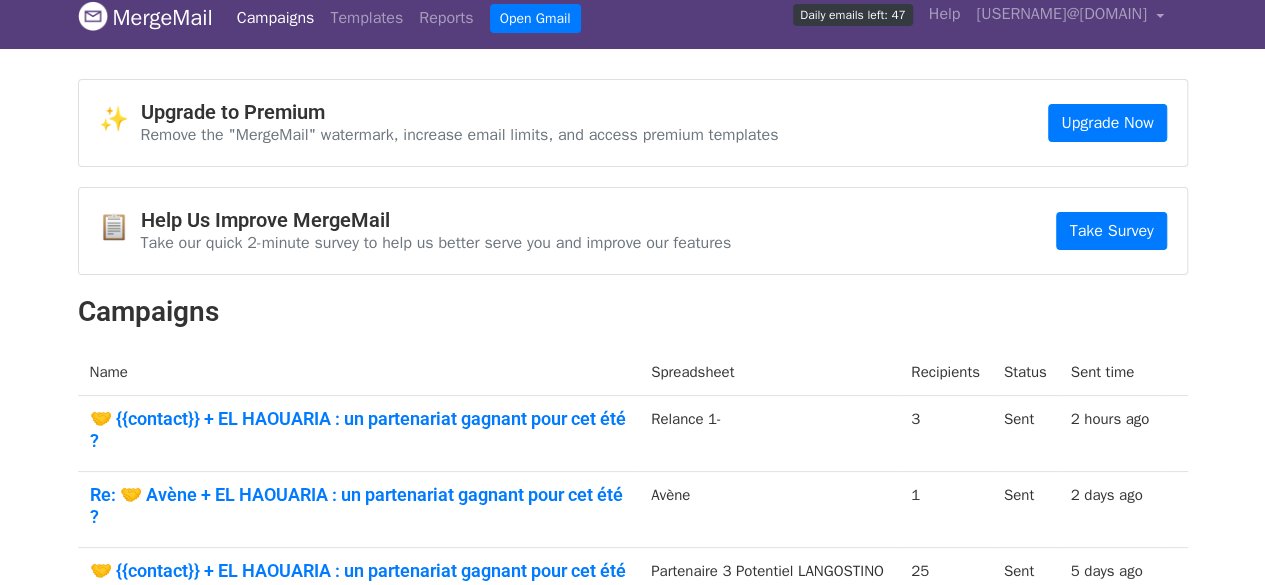scroll, scrollTop: 0, scrollLeft: 0, axis: both 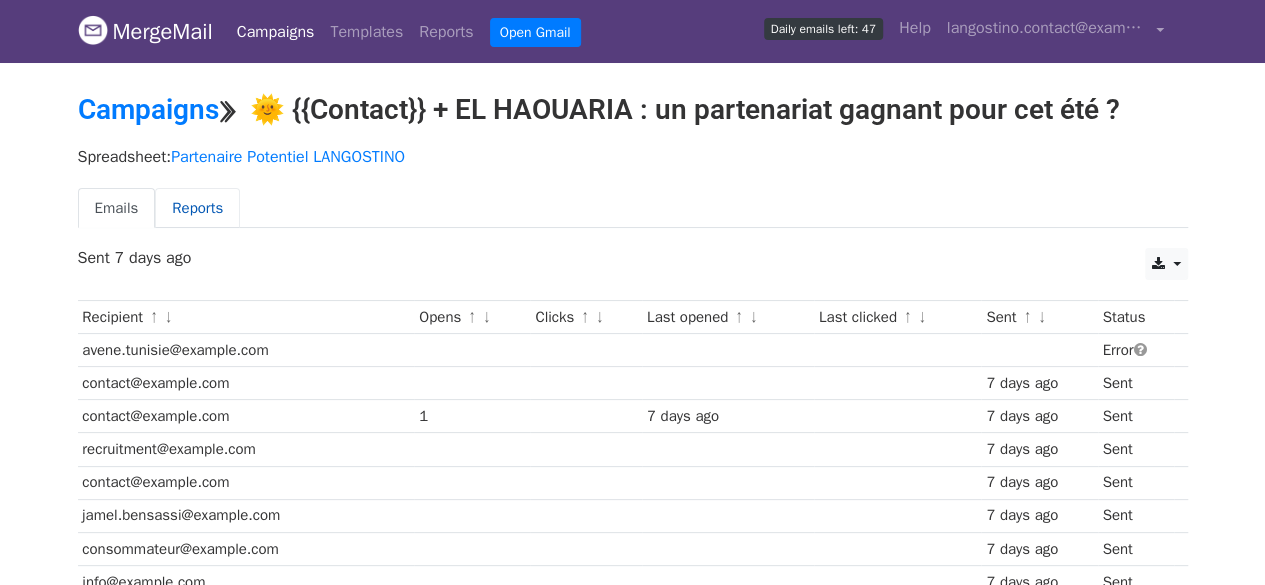 click on "Reports" at bounding box center (197, 208) 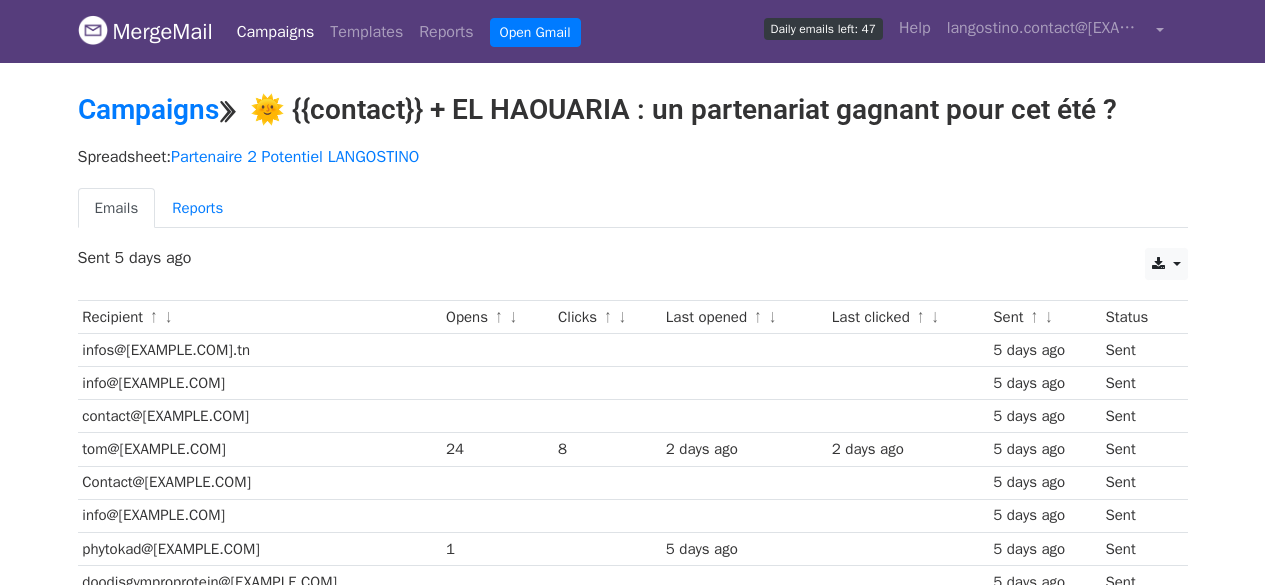 scroll, scrollTop: 0, scrollLeft: 0, axis: both 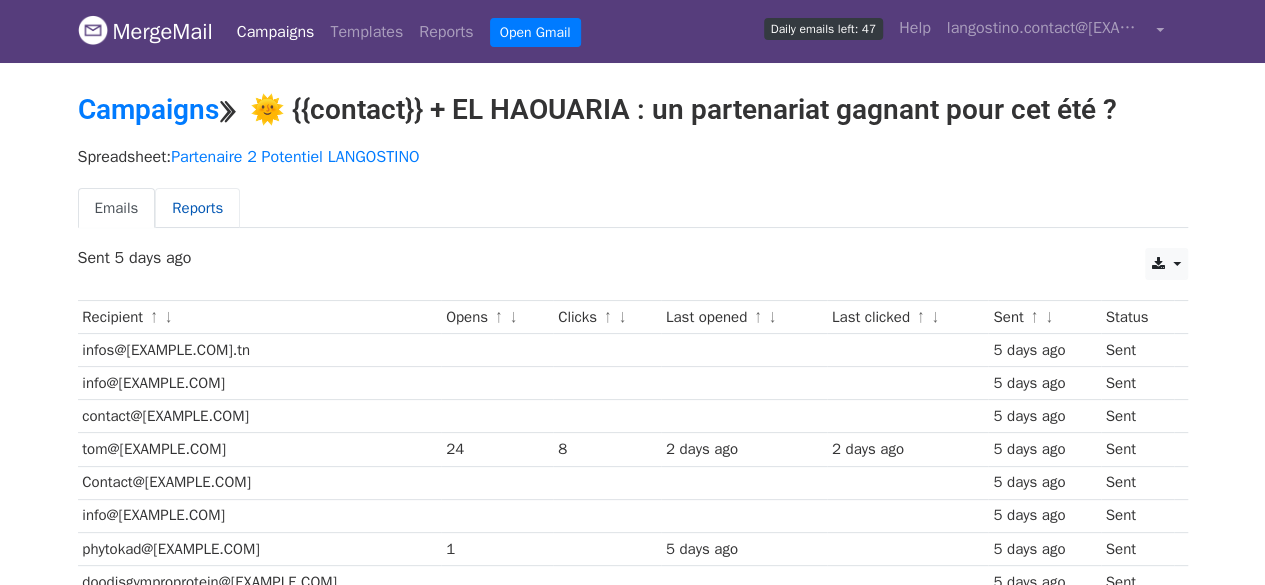 click on "Reports" at bounding box center (197, 208) 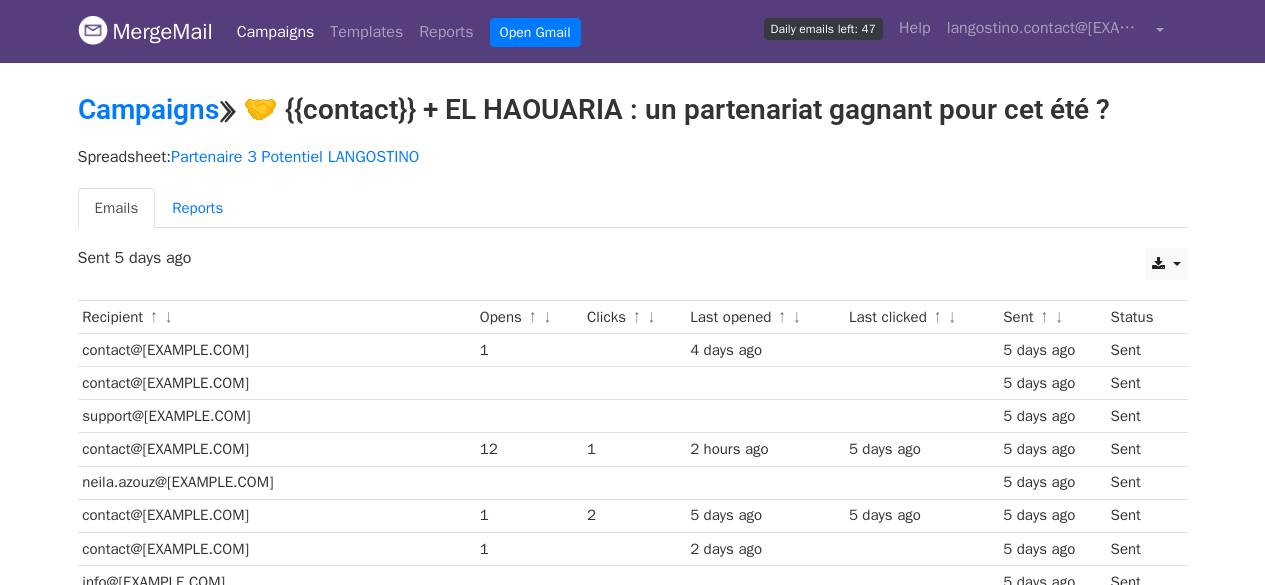 scroll, scrollTop: 0, scrollLeft: 0, axis: both 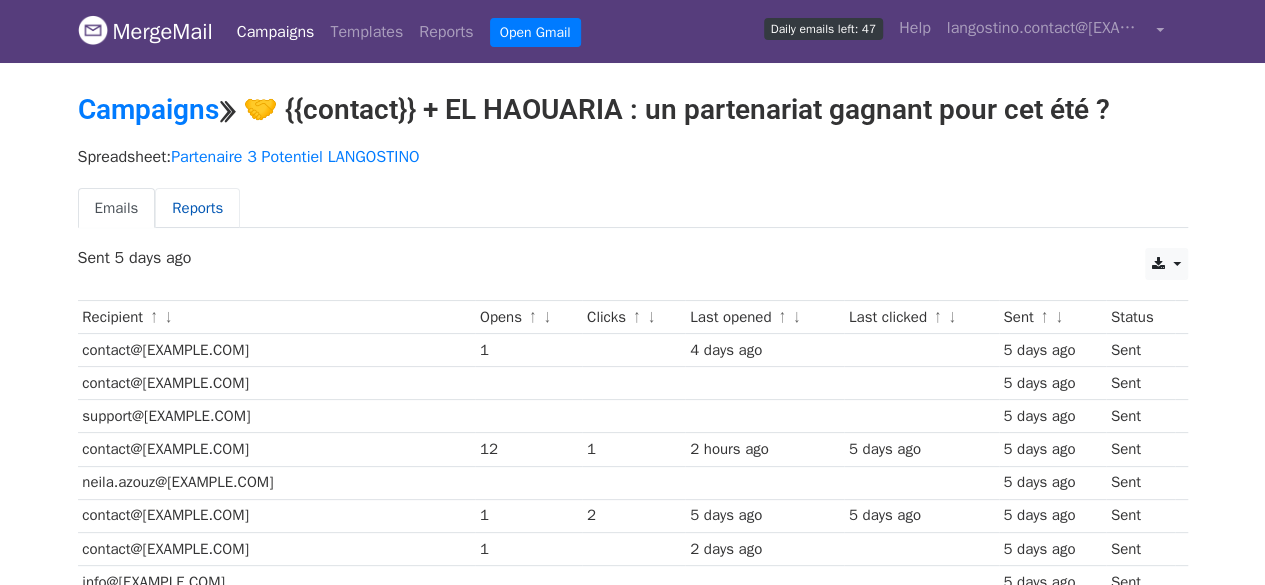 click on "Reports" at bounding box center [197, 208] 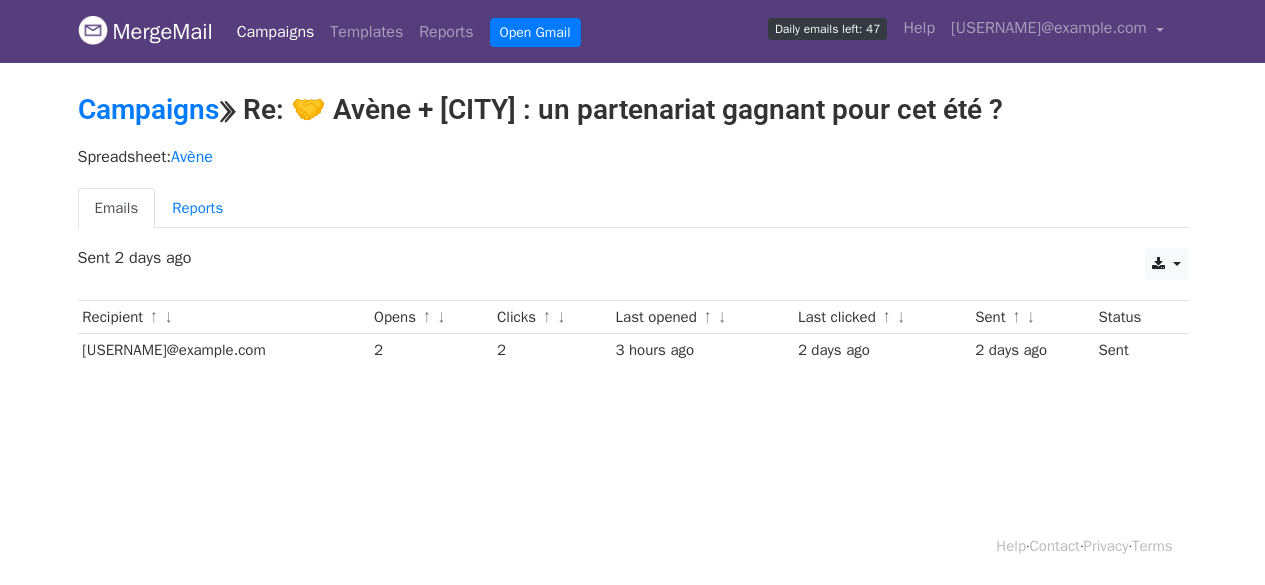 scroll, scrollTop: 0, scrollLeft: 0, axis: both 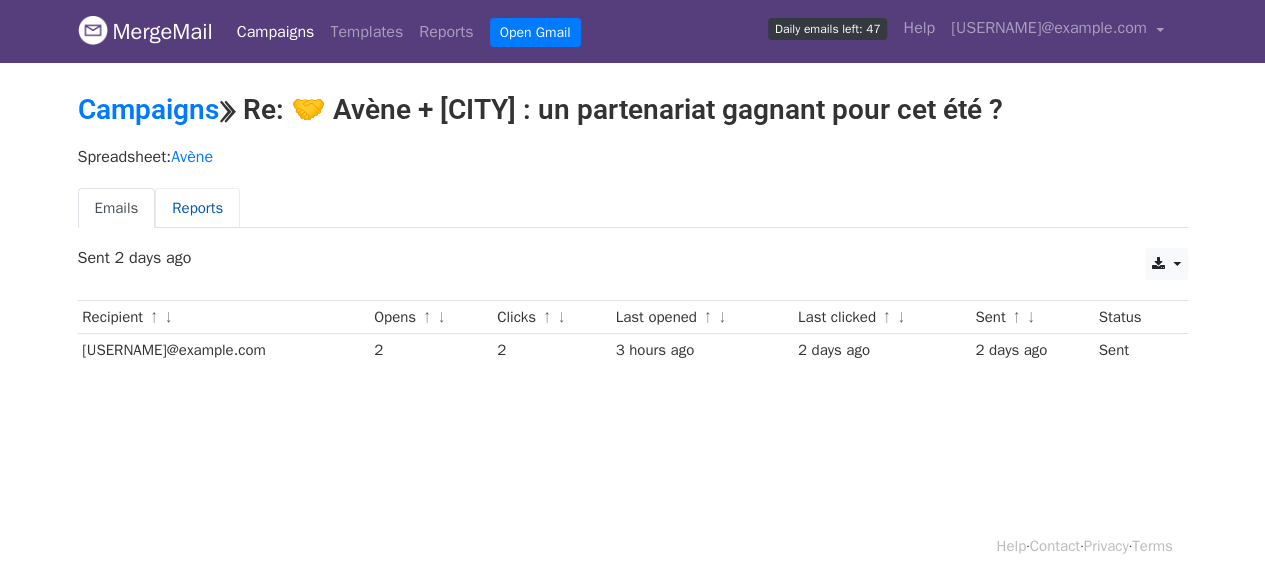 click on "Reports" at bounding box center (197, 208) 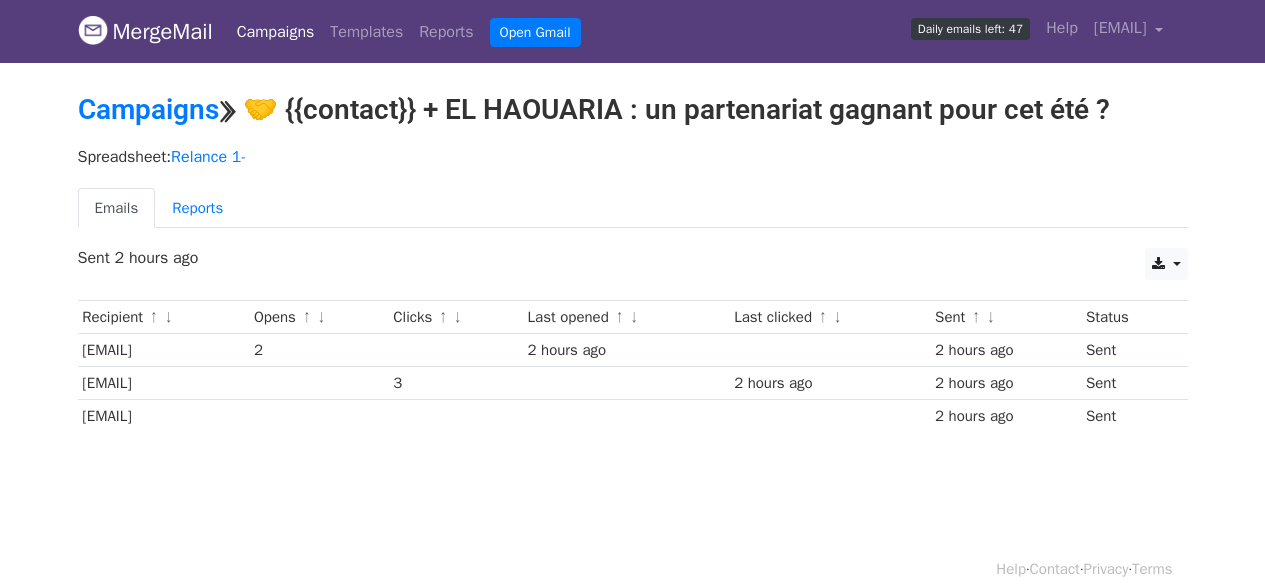 scroll, scrollTop: 0, scrollLeft: 0, axis: both 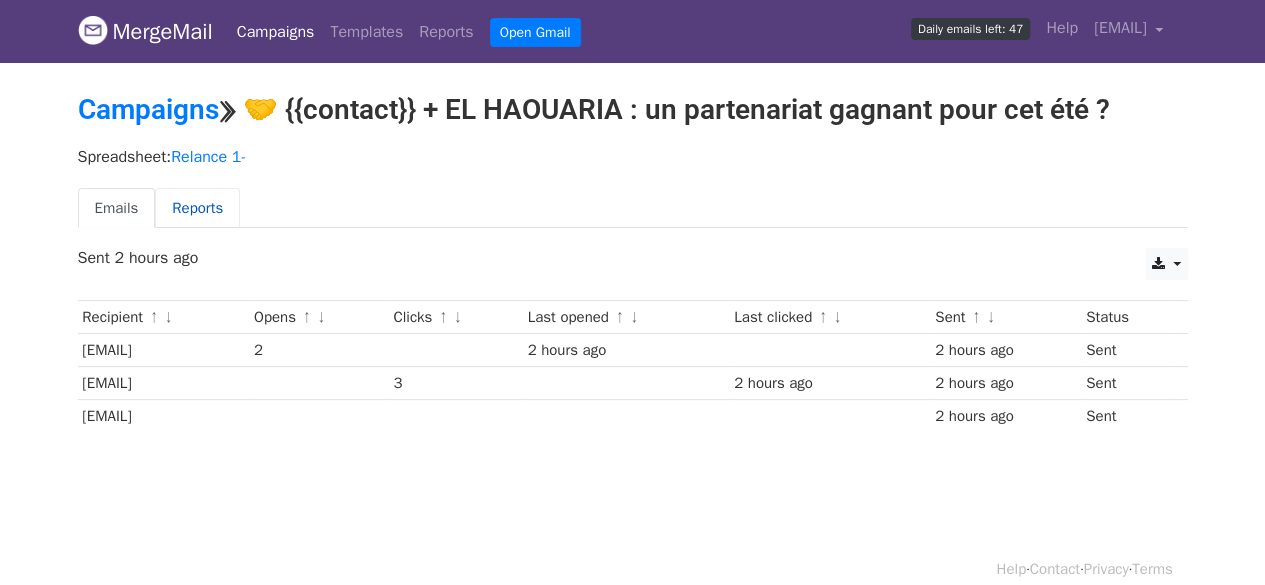 click on "Reports" at bounding box center [197, 208] 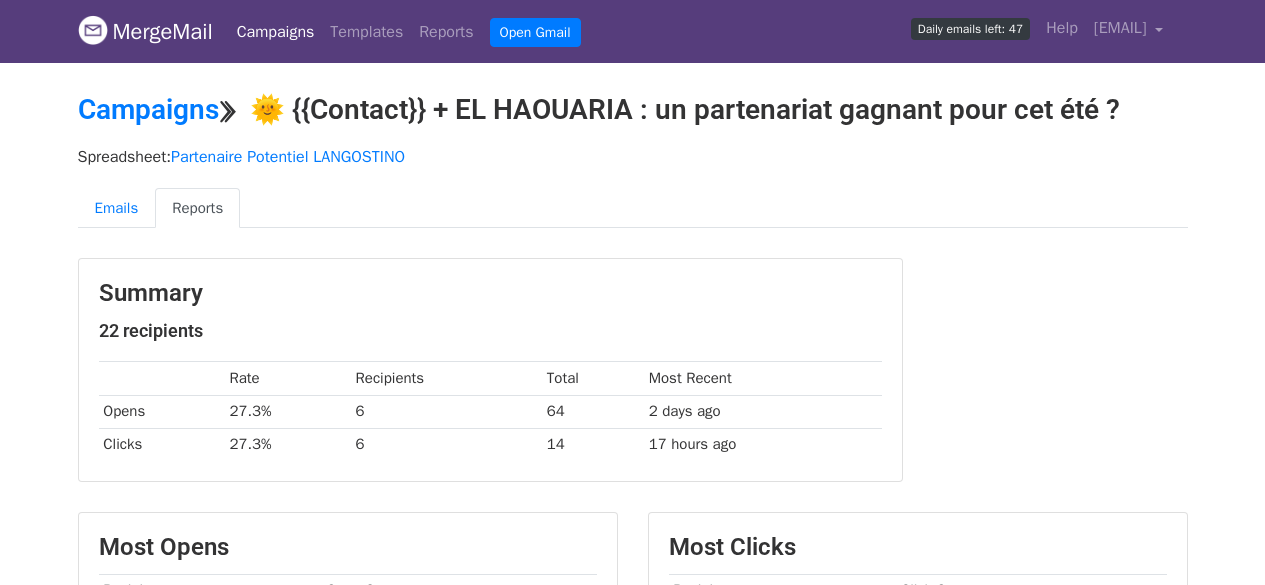scroll, scrollTop: 100, scrollLeft: 0, axis: vertical 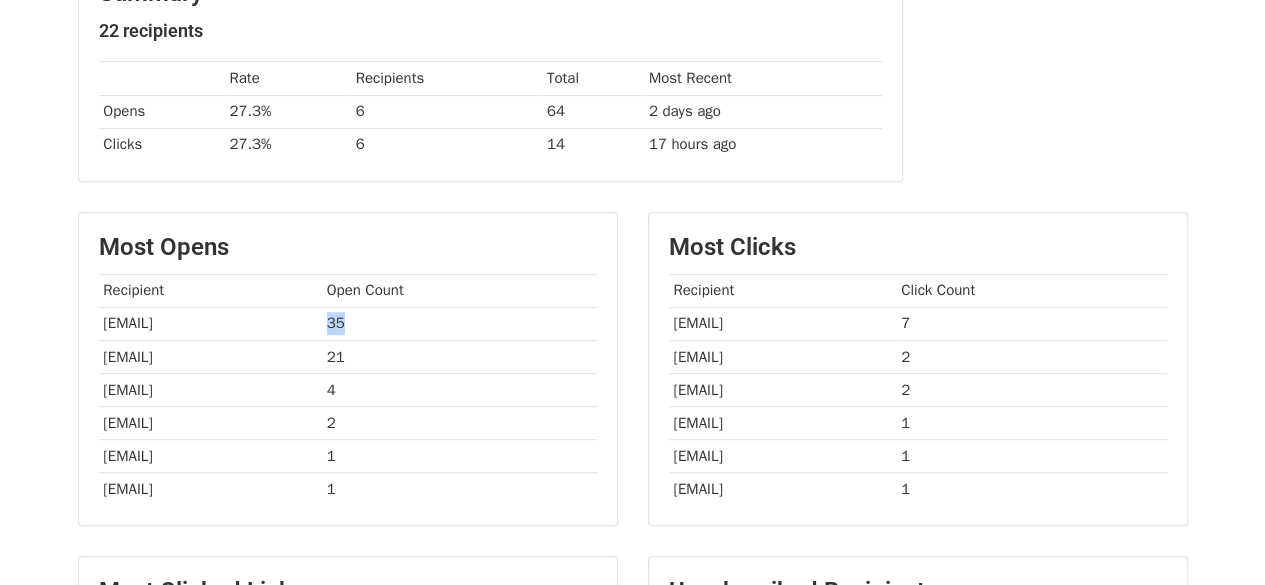 drag, startPoint x: 455, startPoint y: 324, endPoint x: 504, endPoint y: 323, distance: 49.010204 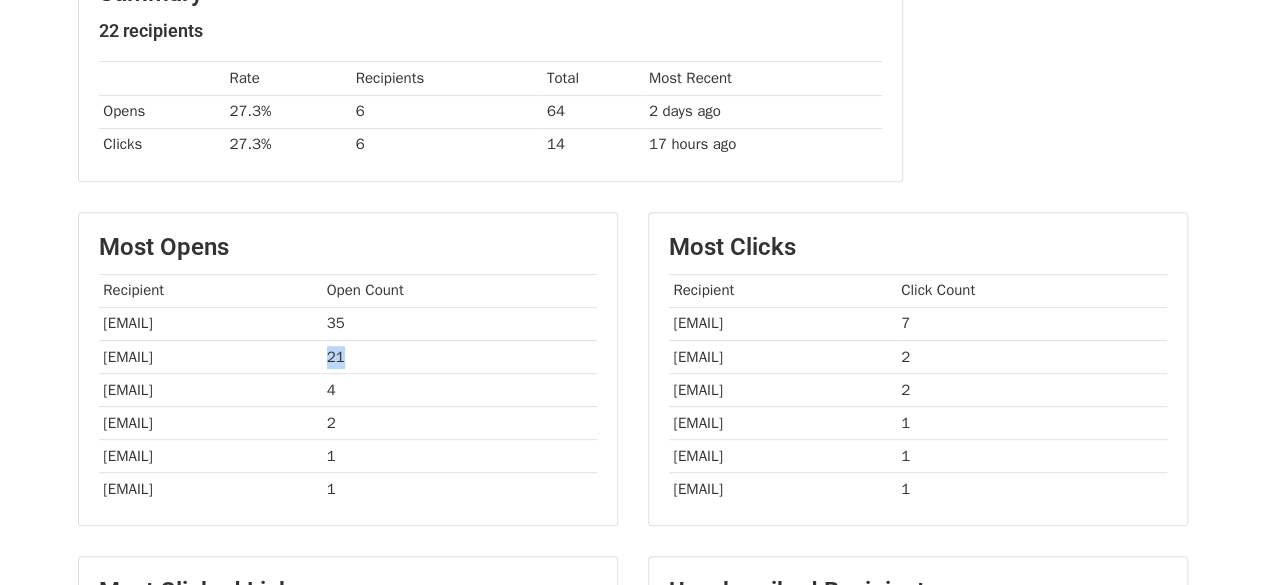 drag, startPoint x: 453, startPoint y: 351, endPoint x: 484, endPoint y: 352, distance: 31.016125 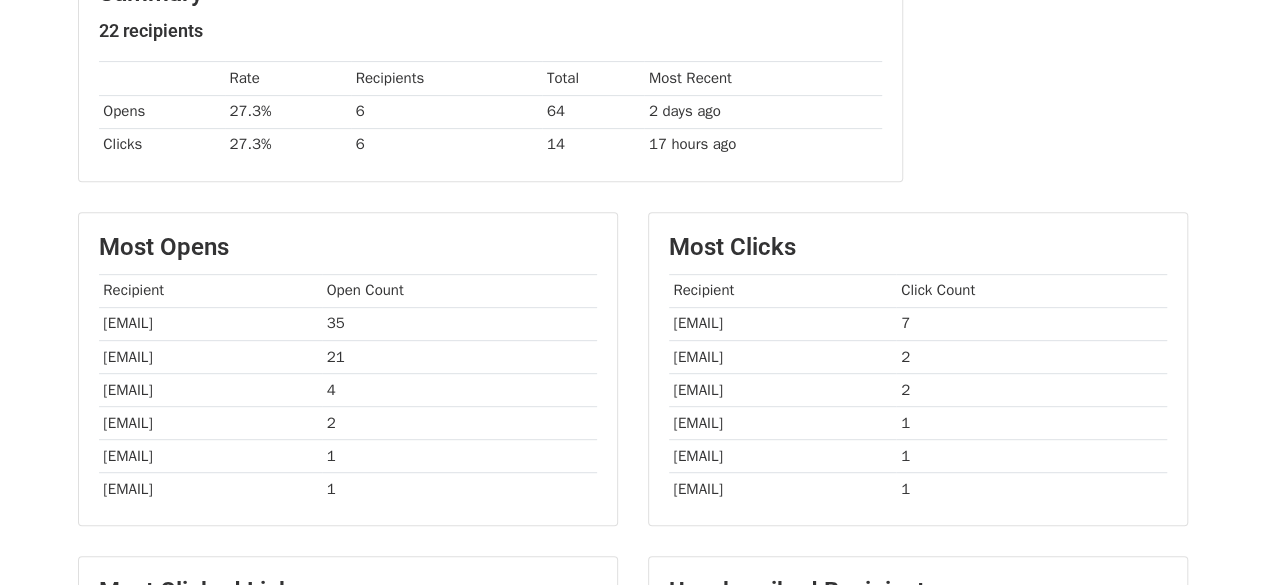 click on "contact@tunisietelecom.tn" at bounding box center [210, 356] 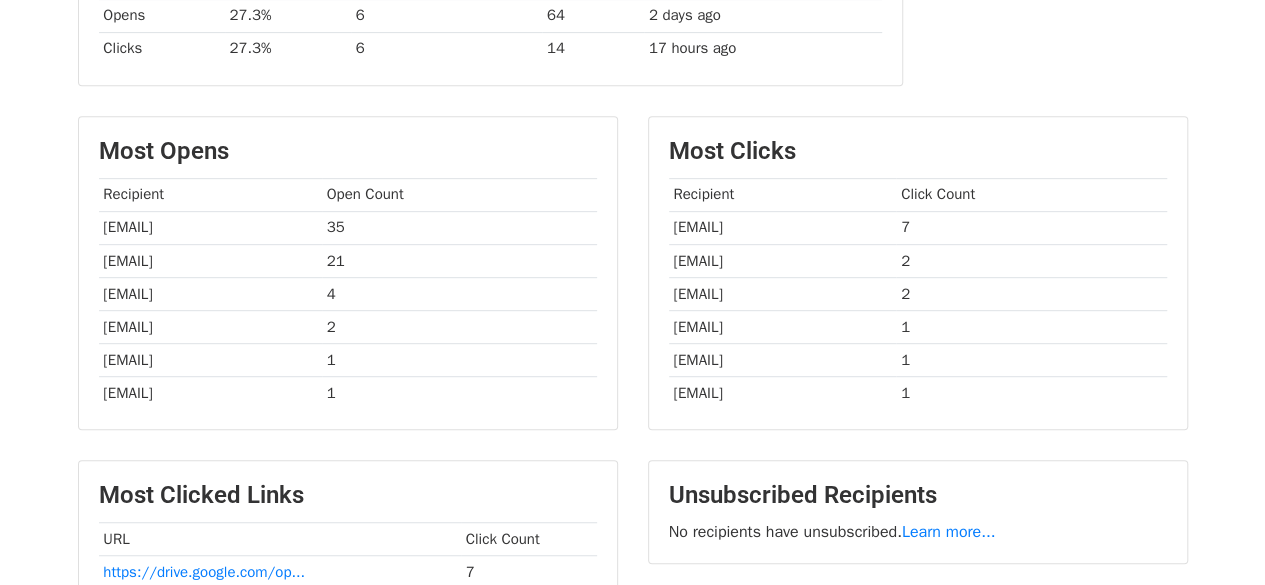 scroll, scrollTop: 400, scrollLeft: 0, axis: vertical 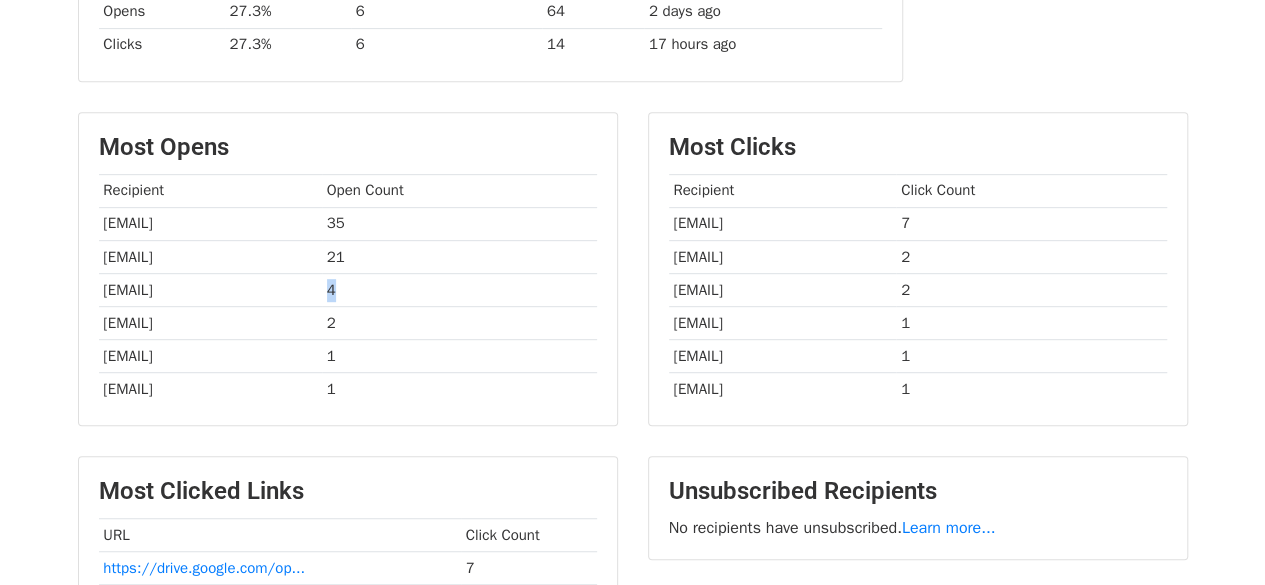 click on "4" at bounding box center [459, 289] 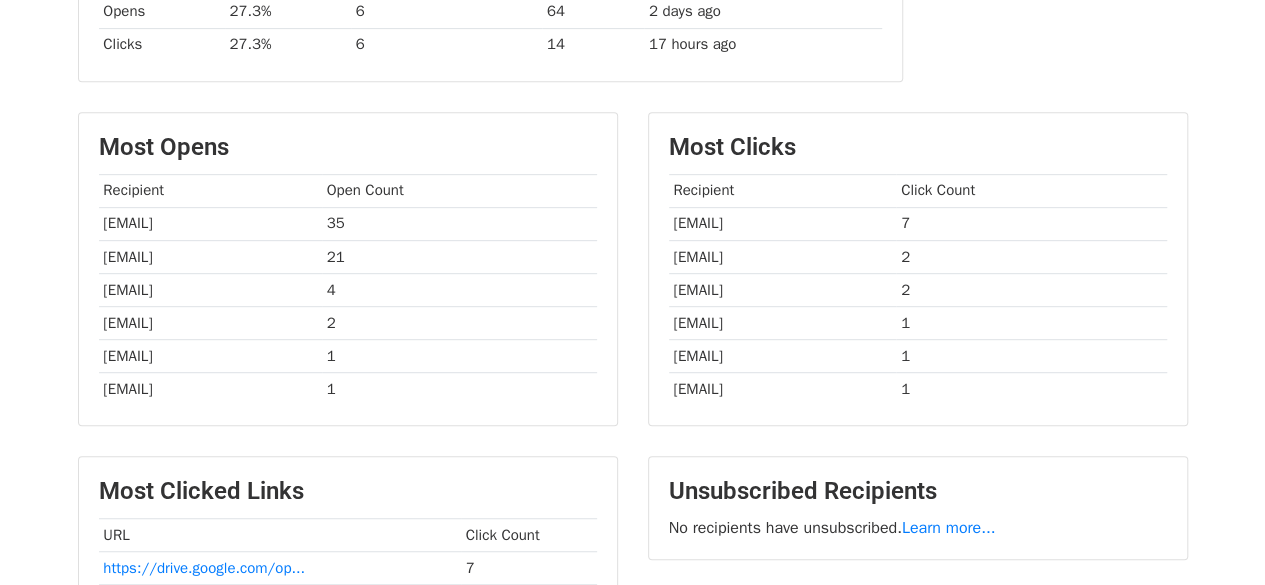 click on "2" at bounding box center (459, 322) 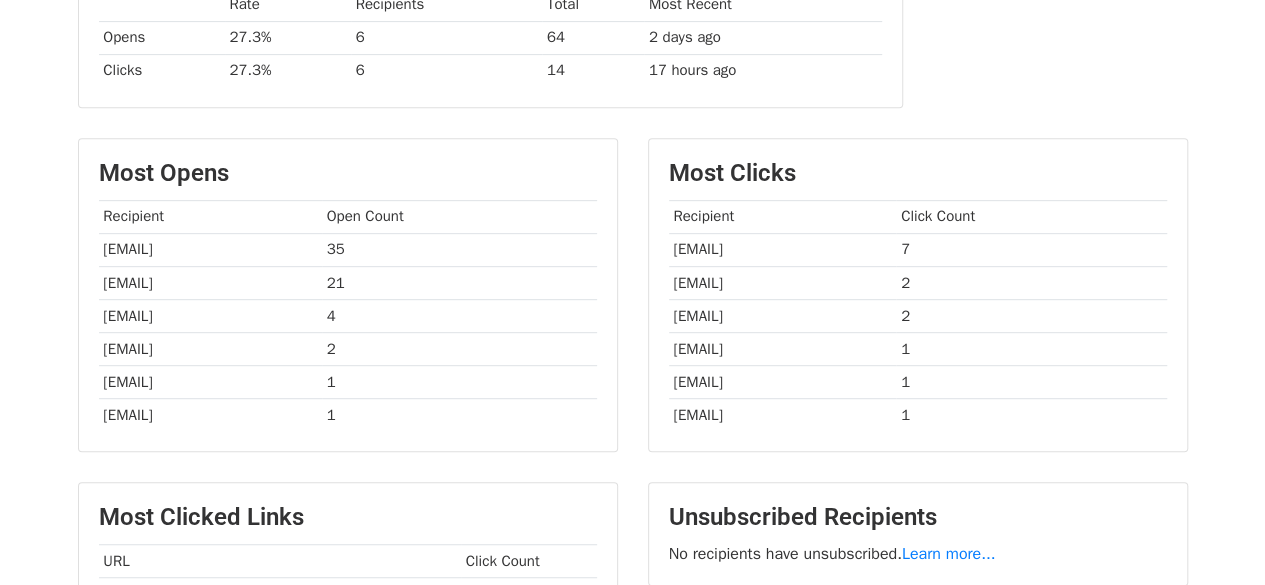 scroll, scrollTop: 400, scrollLeft: 0, axis: vertical 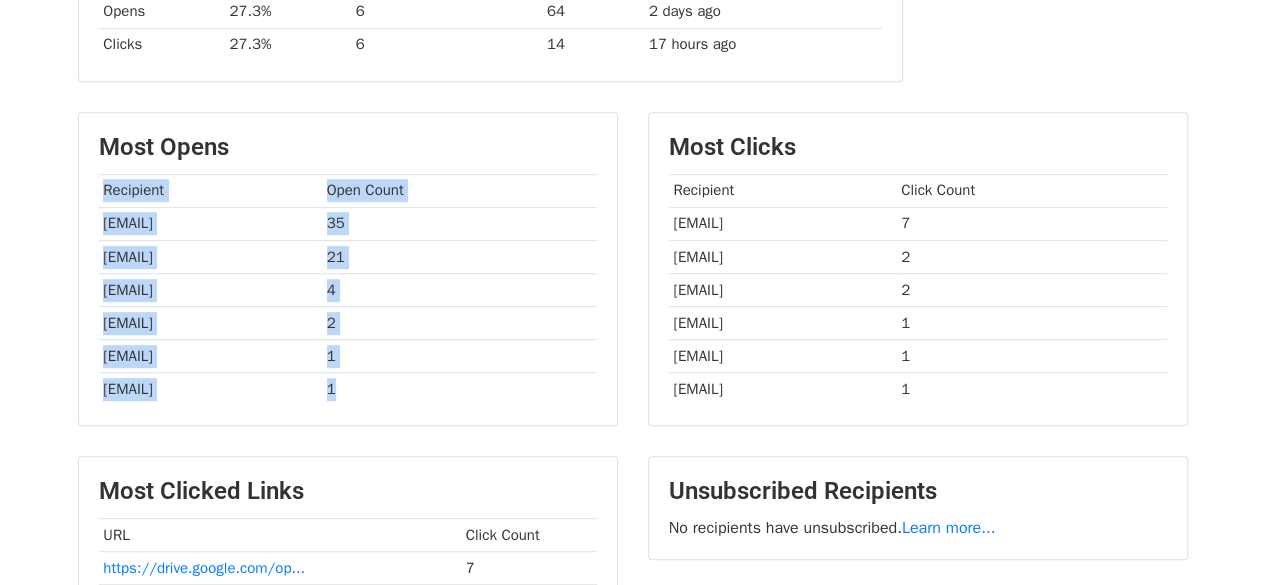 drag, startPoint x: 107, startPoint y: 183, endPoint x: 460, endPoint y: 394, distance: 411.25418 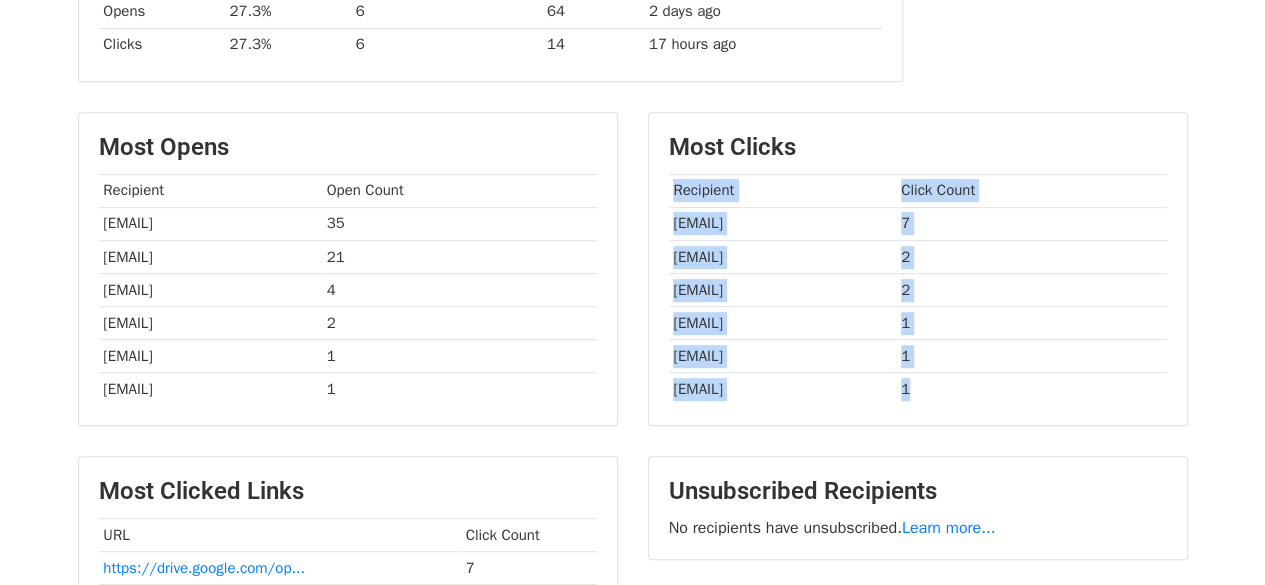 drag, startPoint x: 677, startPoint y: 178, endPoint x: 1074, endPoint y: 388, distance: 449.12024 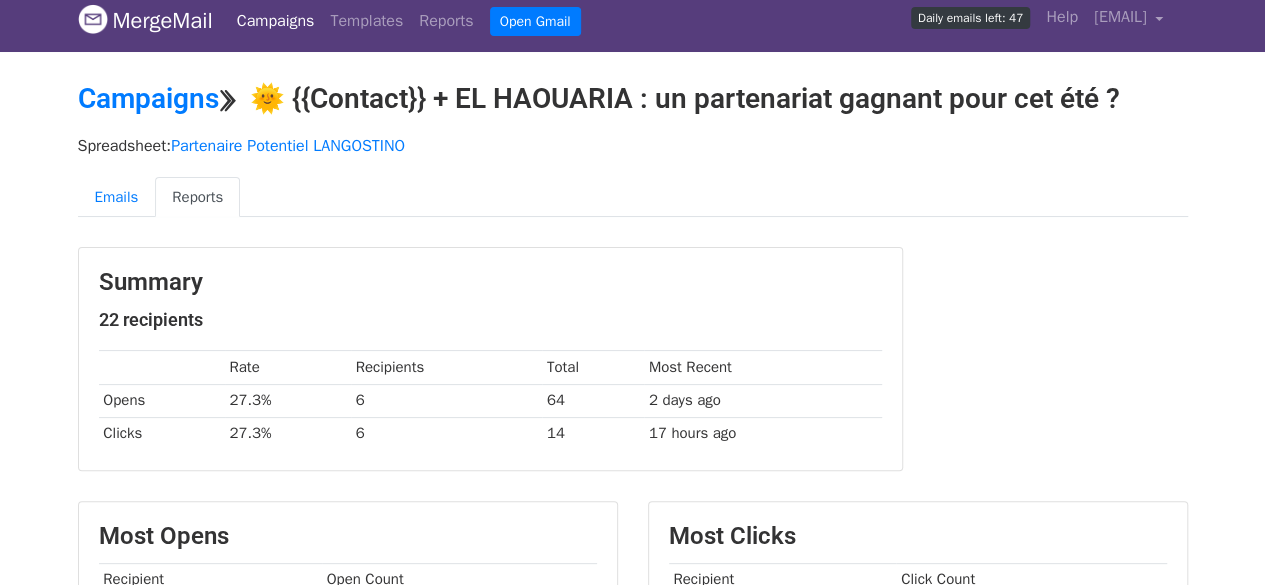 scroll, scrollTop: 0, scrollLeft: 0, axis: both 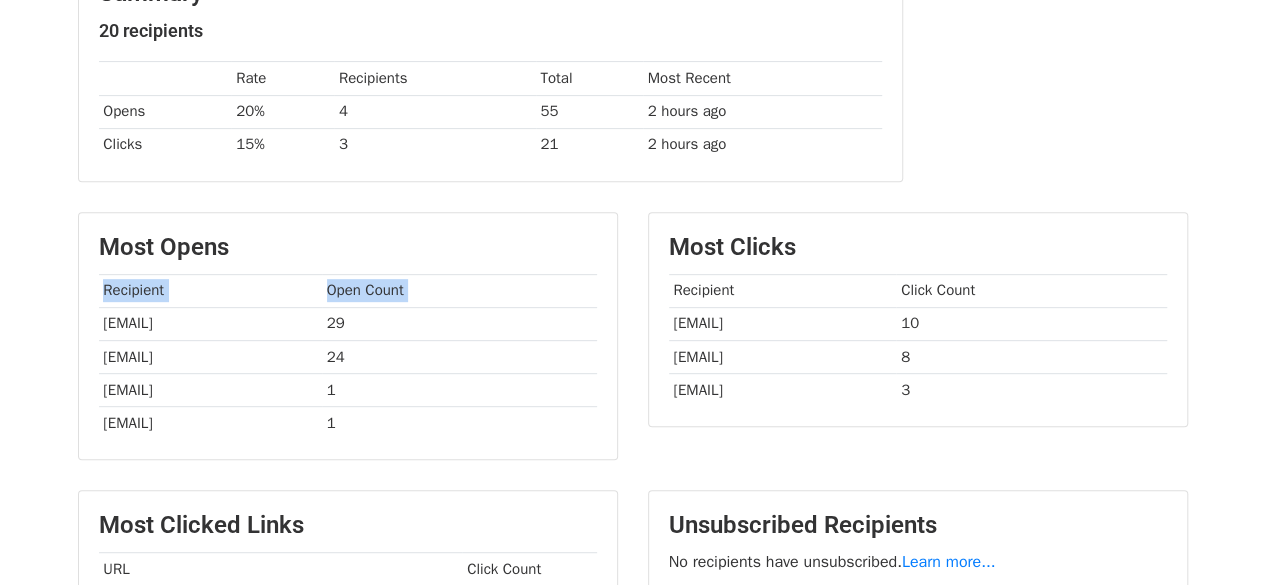 drag, startPoint x: 106, startPoint y: 320, endPoint x: 473, endPoint y: 435, distance: 384.5959 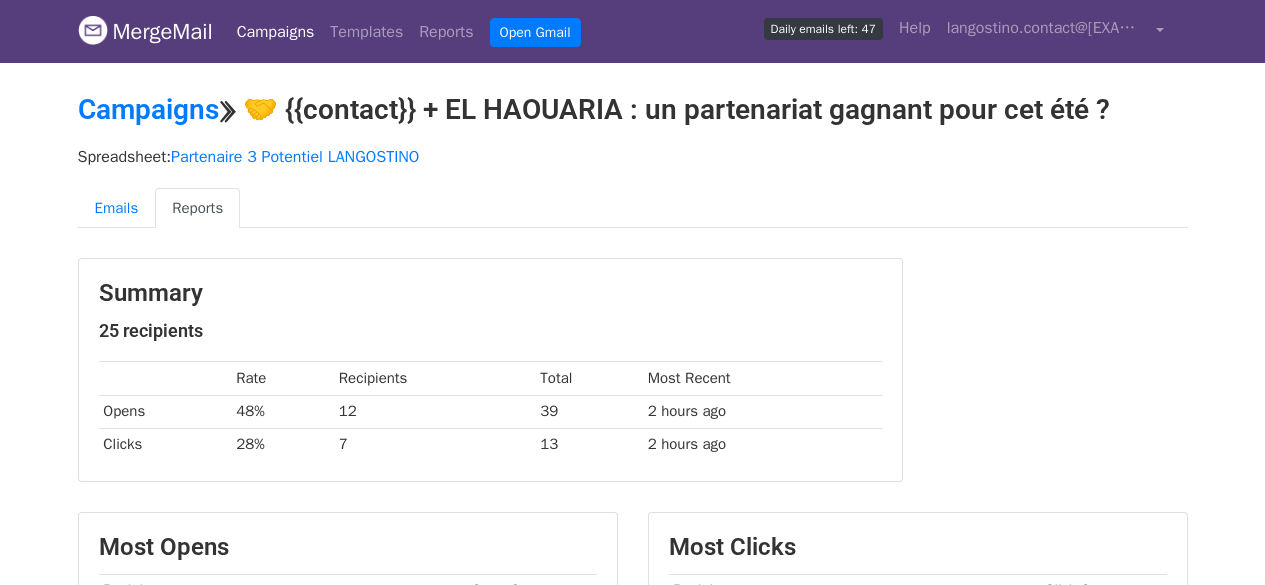 scroll, scrollTop: 200, scrollLeft: 0, axis: vertical 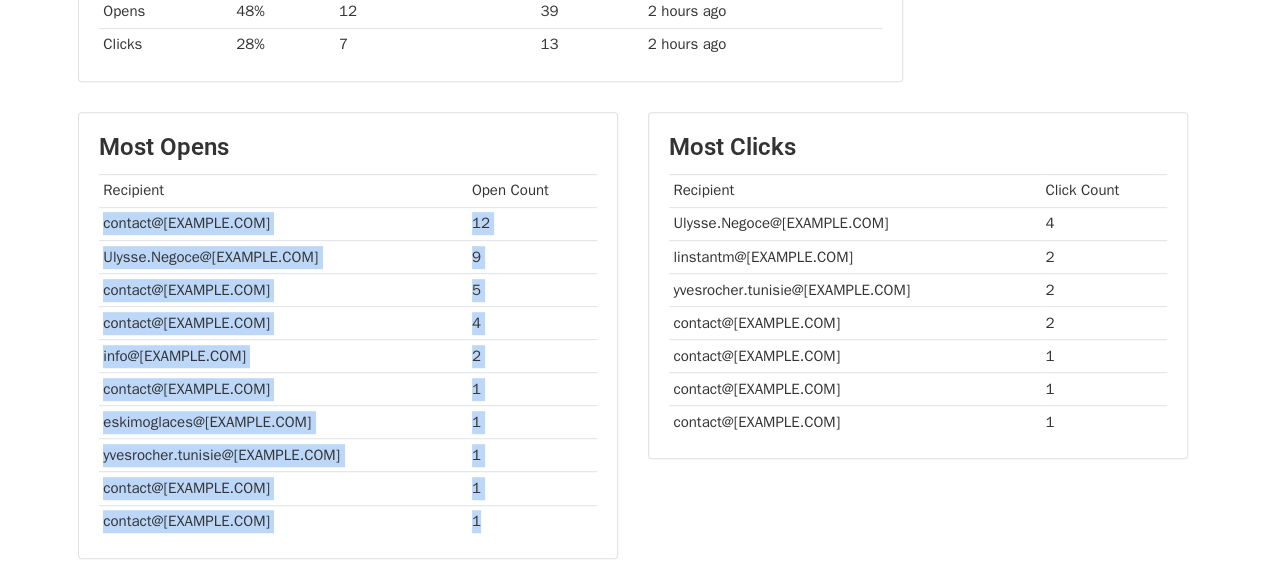 drag, startPoint x: 104, startPoint y: 214, endPoint x: 485, endPoint y: 503, distance: 478.20706 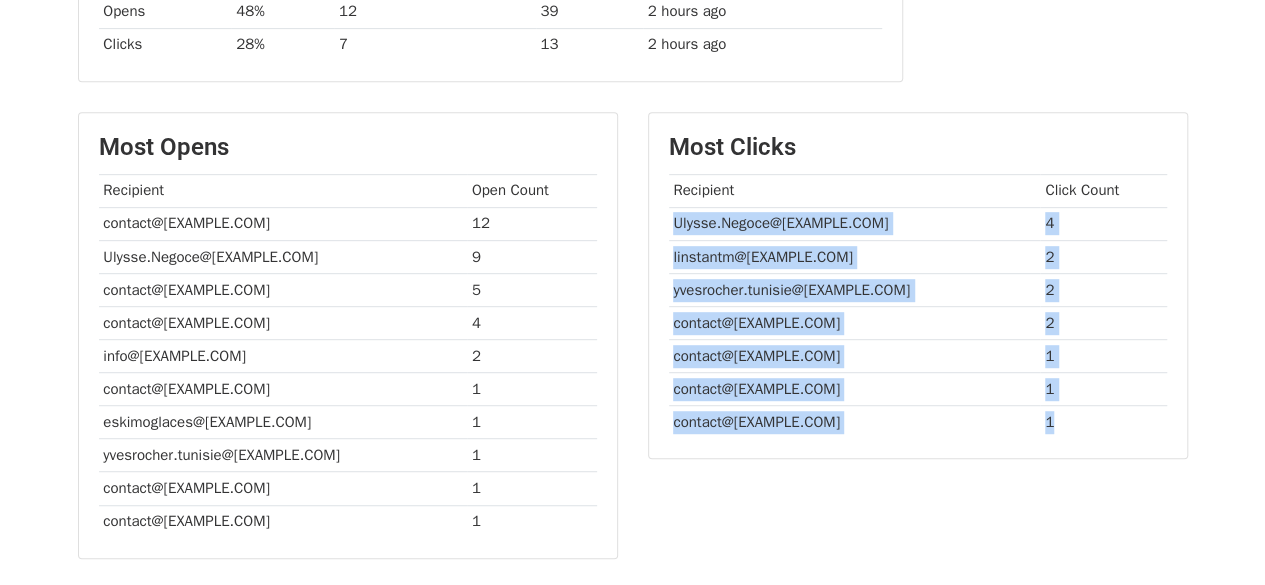 drag, startPoint x: 676, startPoint y: 217, endPoint x: 1060, endPoint y: 413, distance: 431.12875 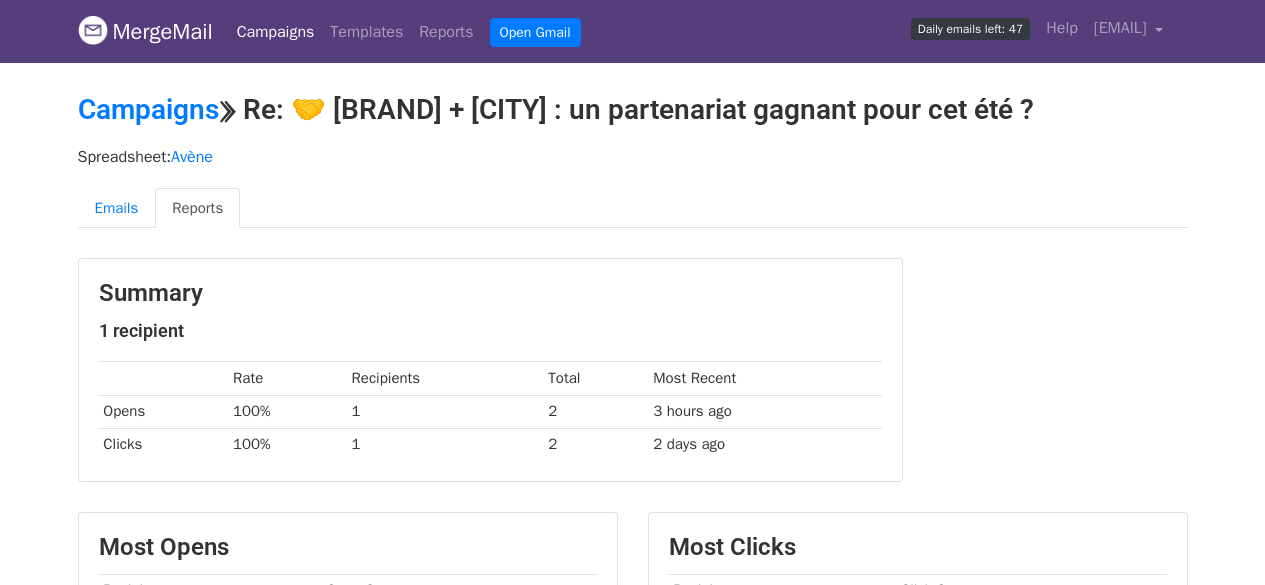 scroll, scrollTop: 300, scrollLeft: 0, axis: vertical 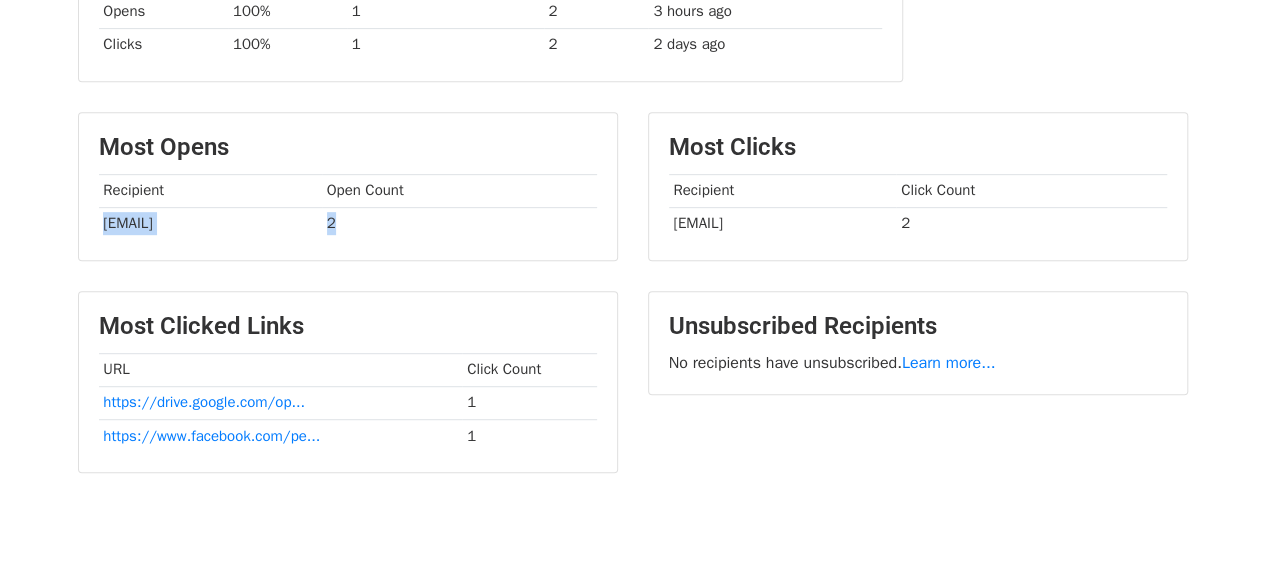 drag, startPoint x: 104, startPoint y: 219, endPoint x: 474, endPoint y: 215, distance: 370.0216 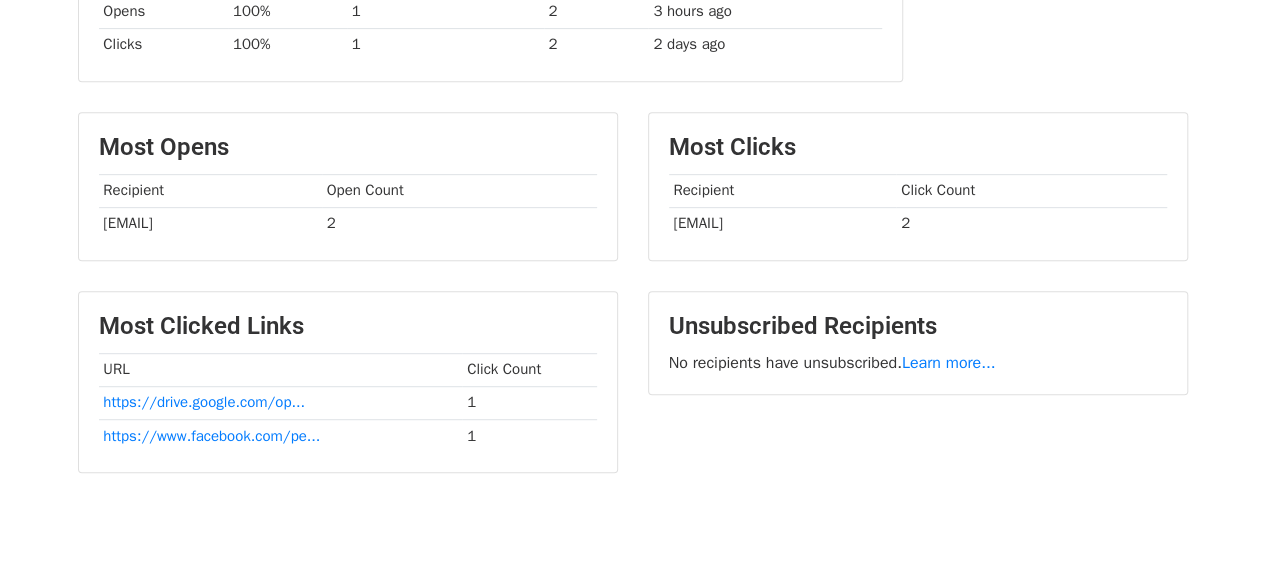 click on "avene.tunisie@pierre-fabre.com" at bounding box center (783, 223) 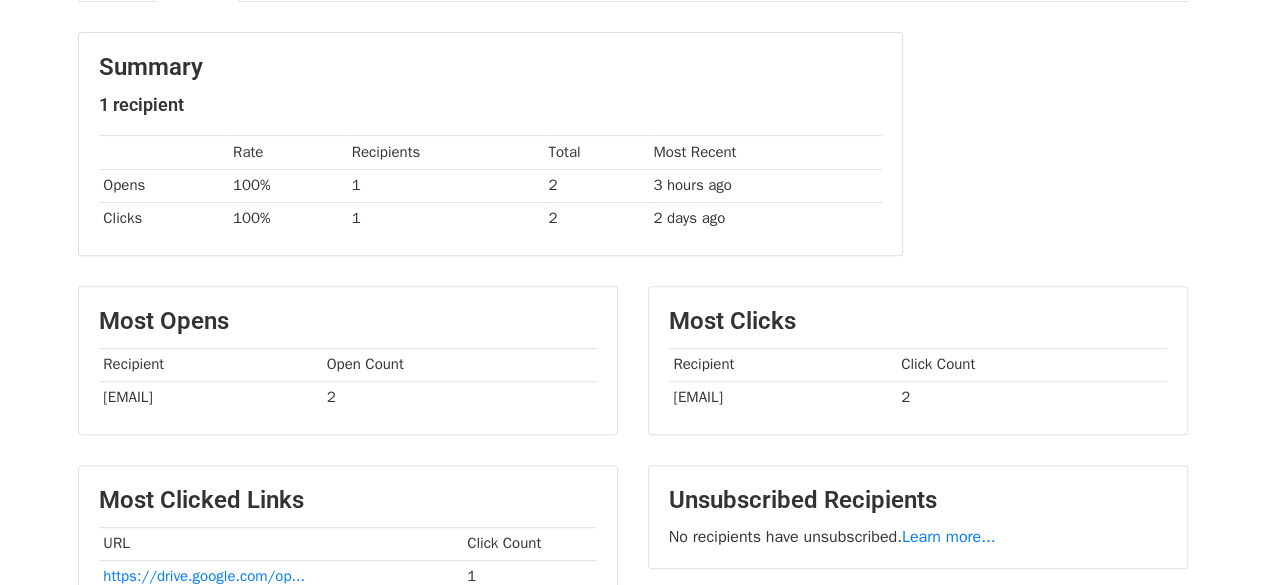 scroll, scrollTop: 200, scrollLeft: 0, axis: vertical 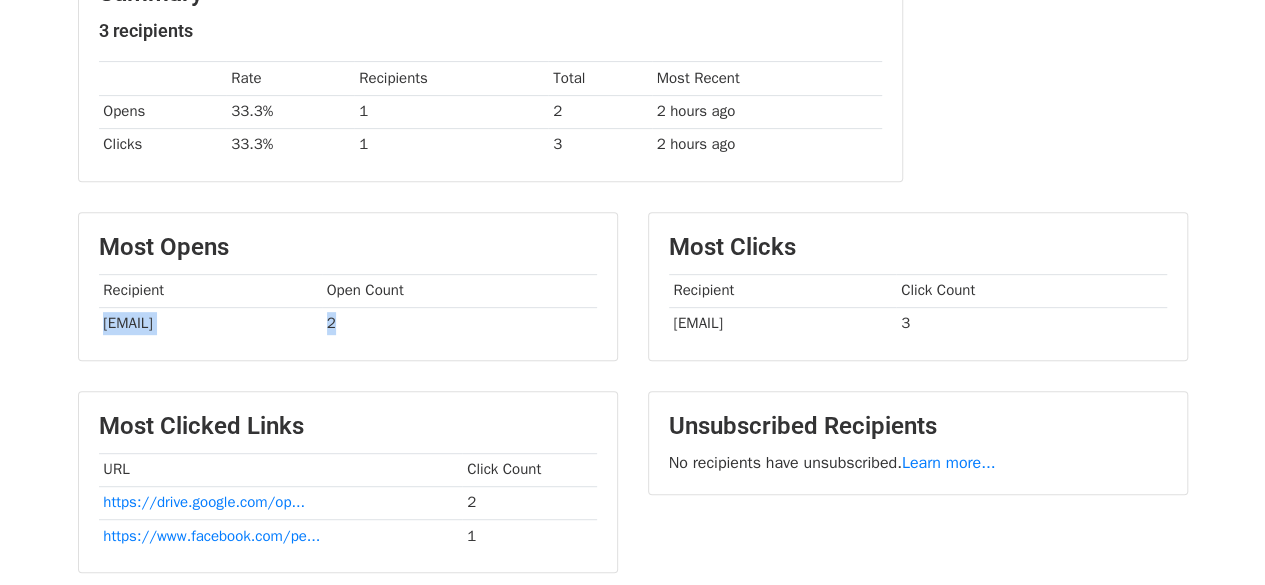 drag, startPoint x: 102, startPoint y: 319, endPoint x: 472, endPoint y: 329, distance: 370.1351 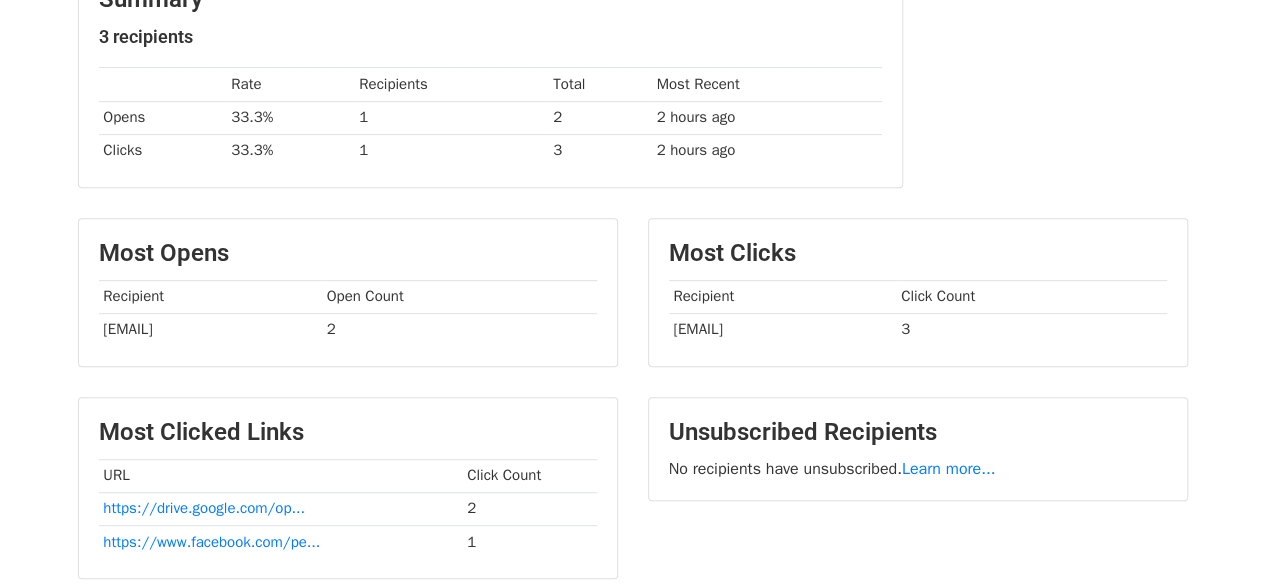 scroll, scrollTop: 300, scrollLeft: 0, axis: vertical 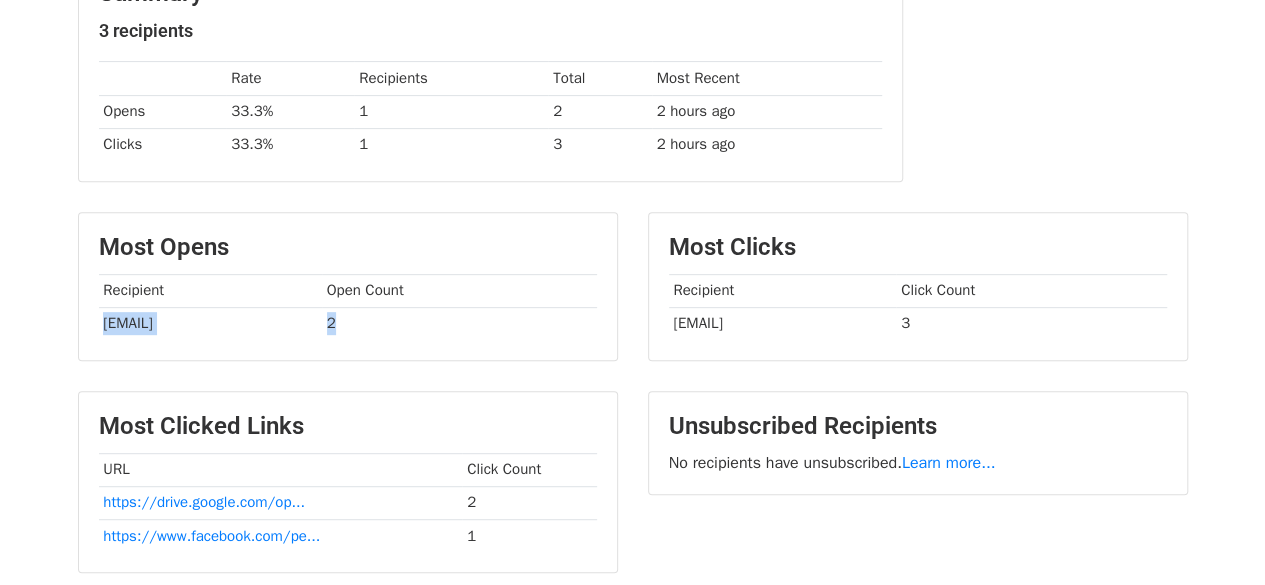 drag, startPoint x: 104, startPoint y: 316, endPoint x: 466, endPoint y: 316, distance: 362 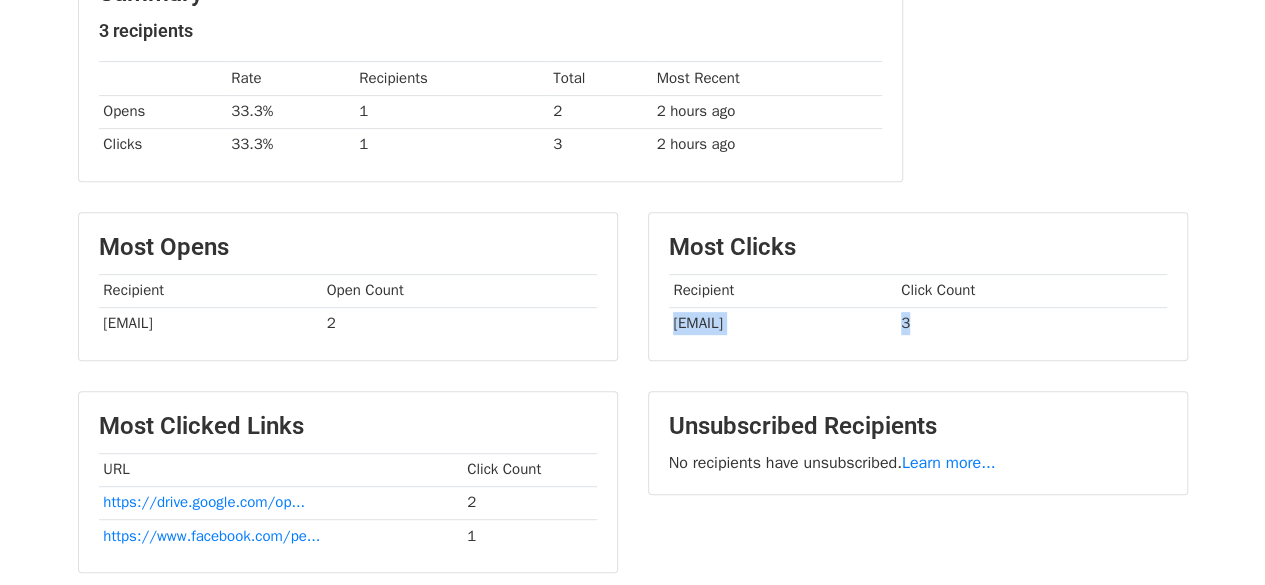 drag, startPoint x: 694, startPoint y: 323, endPoint x: 1062, endPoint y: 323, distance: 368 